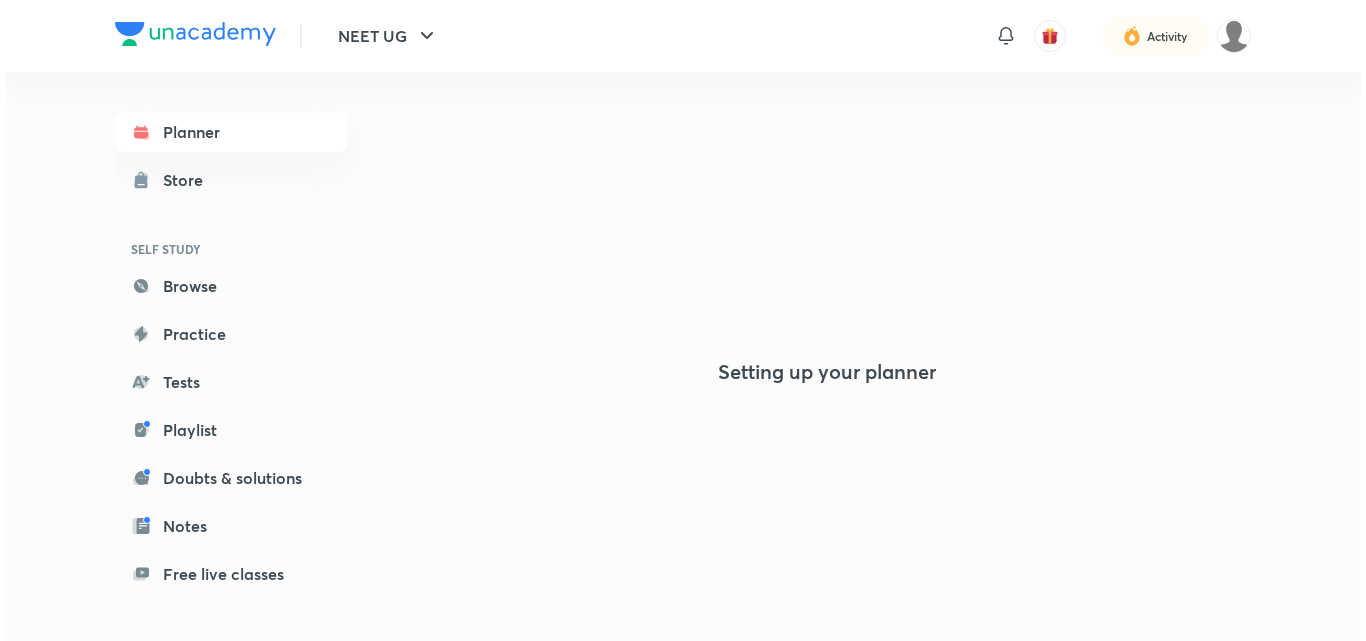 scroll, scrollTop: 0, scrollLeft: 0, axis: both 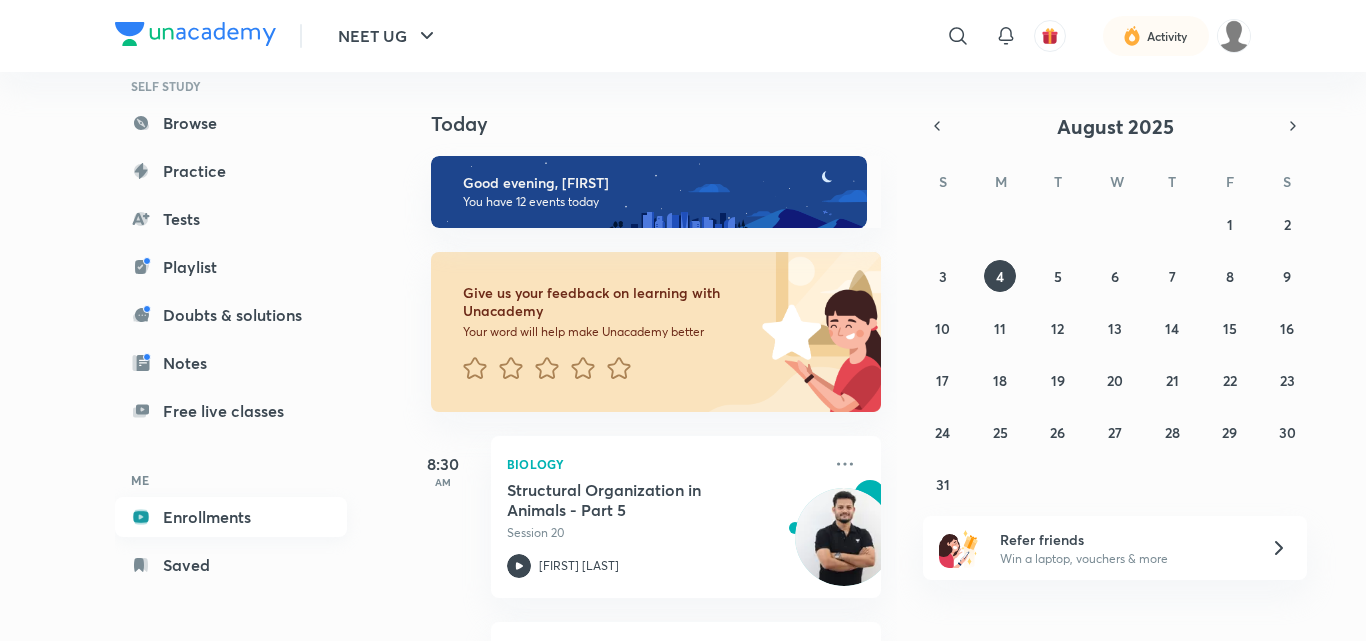 click on "Enrollments" at bounding box center [231, 517] 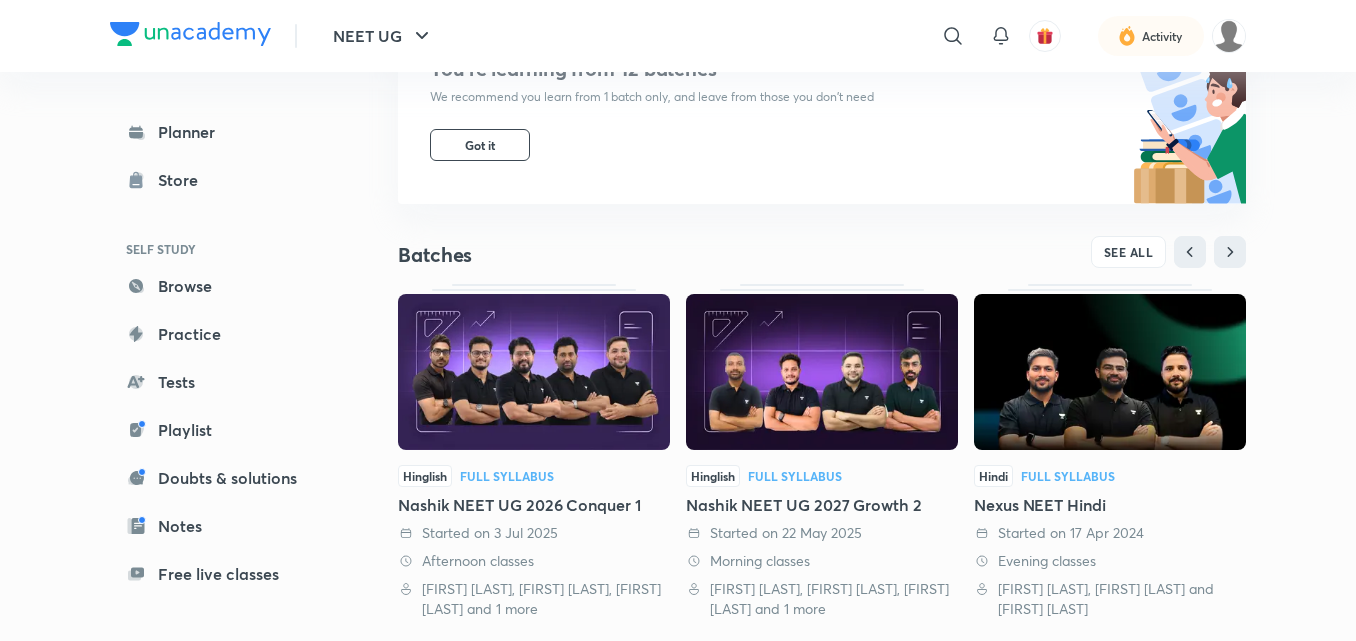 scroll, scrollTop: 243, scrollLeft: 0, axis: vertical 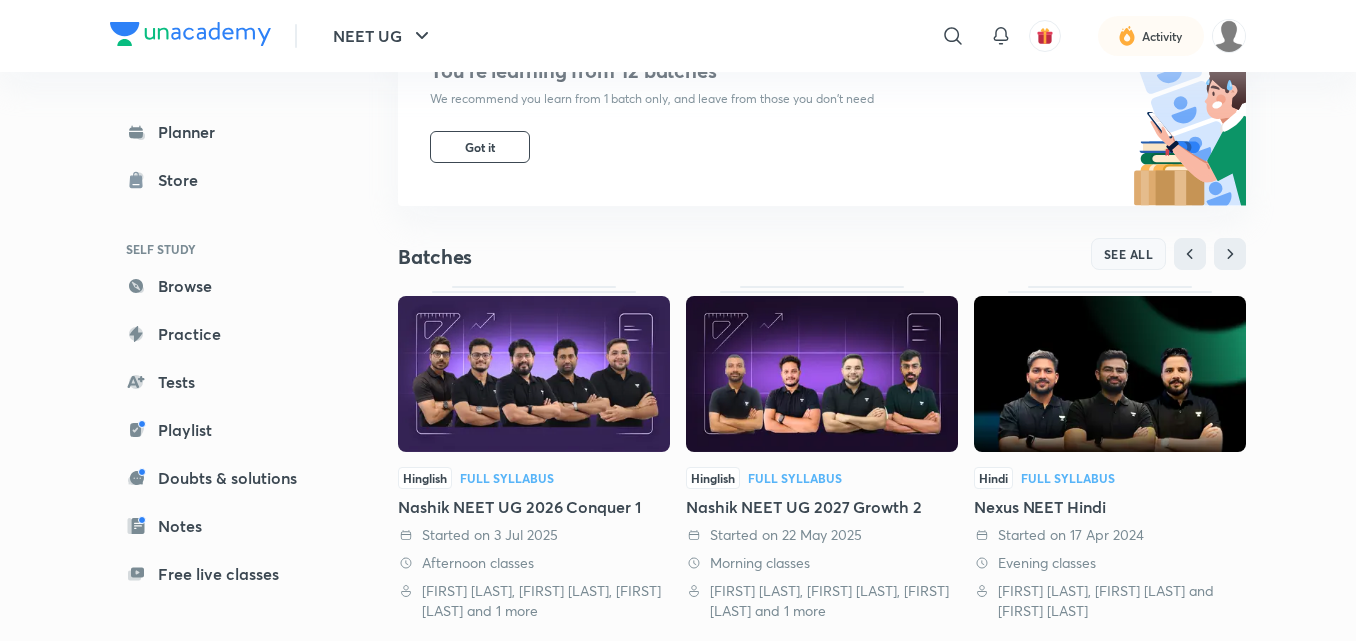 click on "SEE ALL" at bounding box center [1129, 254] 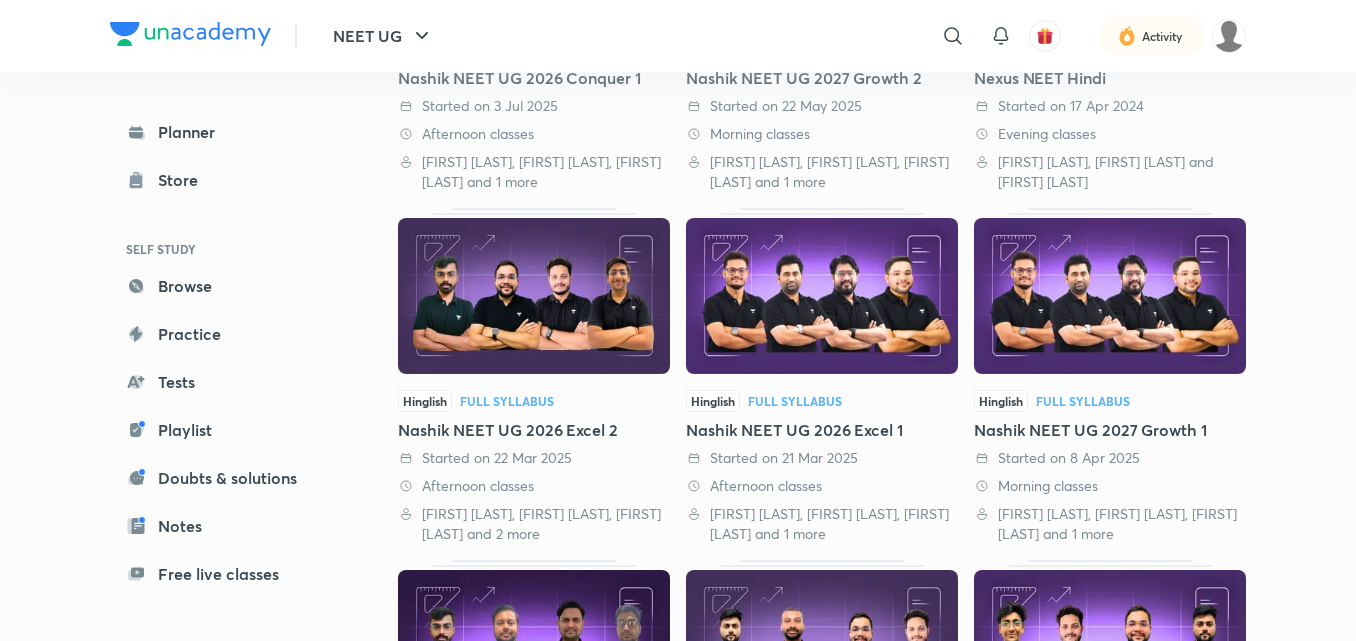 scroll, scrollTop: 447, scrollLeft: 0, axis: vertical 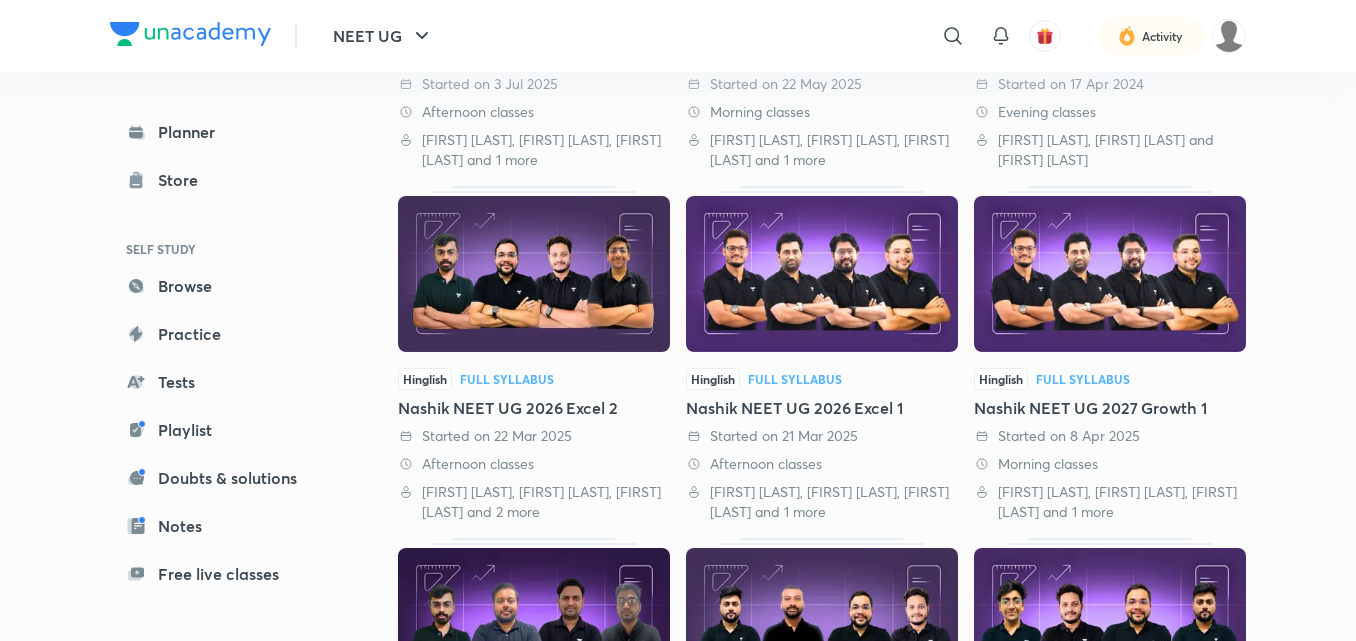 click at bounding box center (1110, 274) 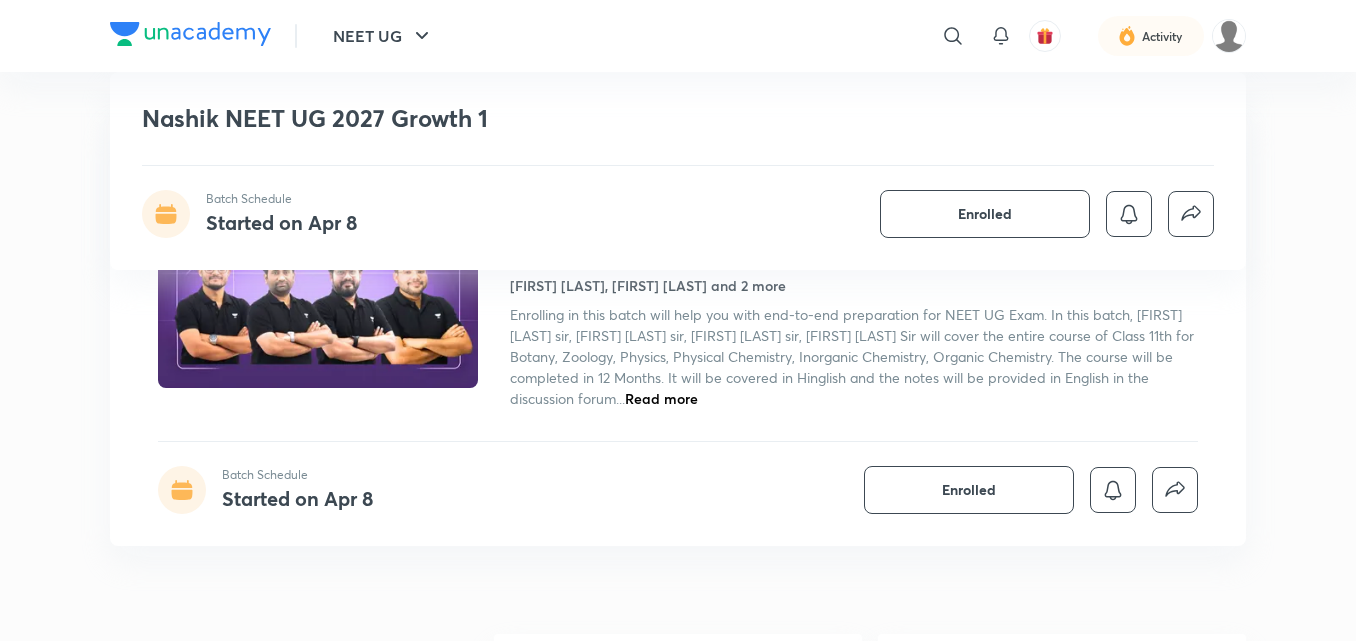 scroll, scrollTop: 997, scrollLeft: 0, axis: vertical 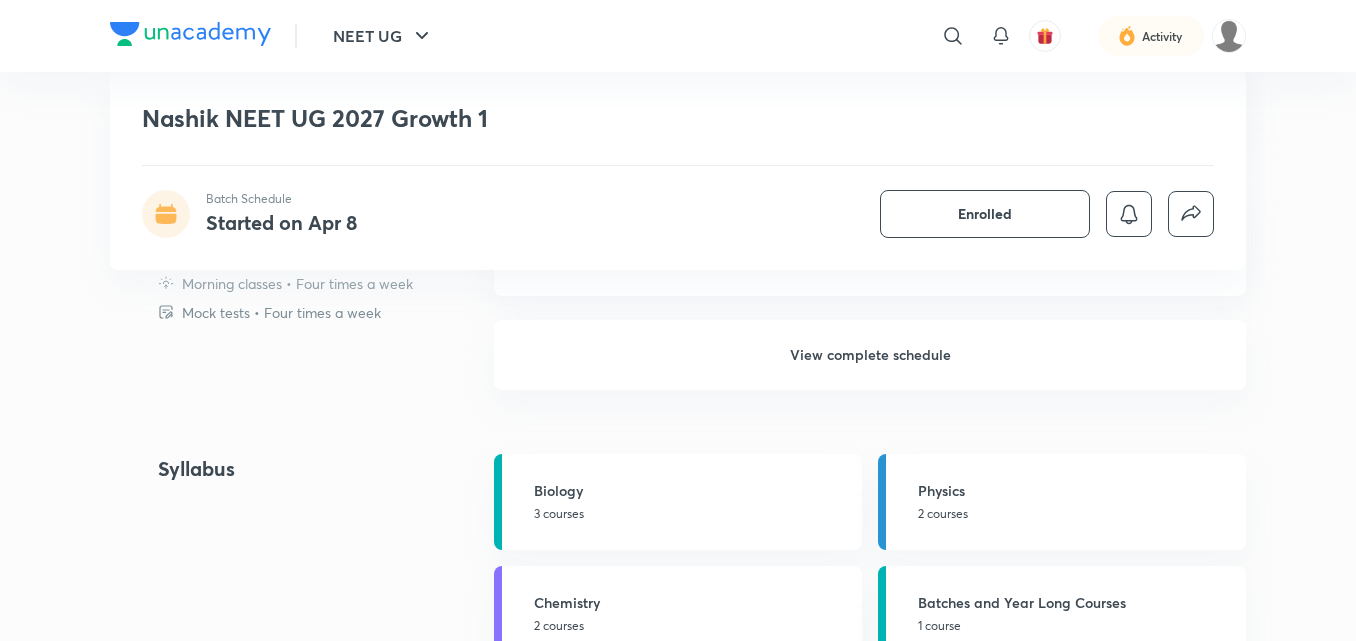 click on "View complete schedule" at bounding box center [870, 355] 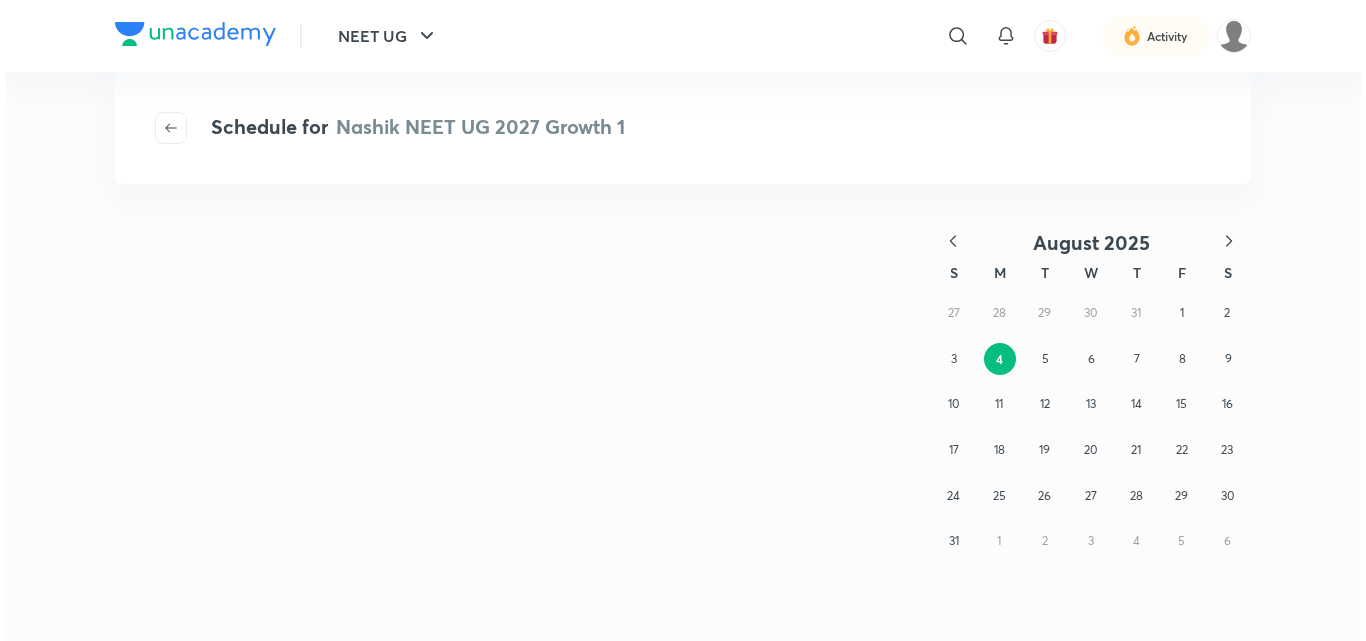 scroll, scrollTop: 0, scrollLeft: 0, axis: both 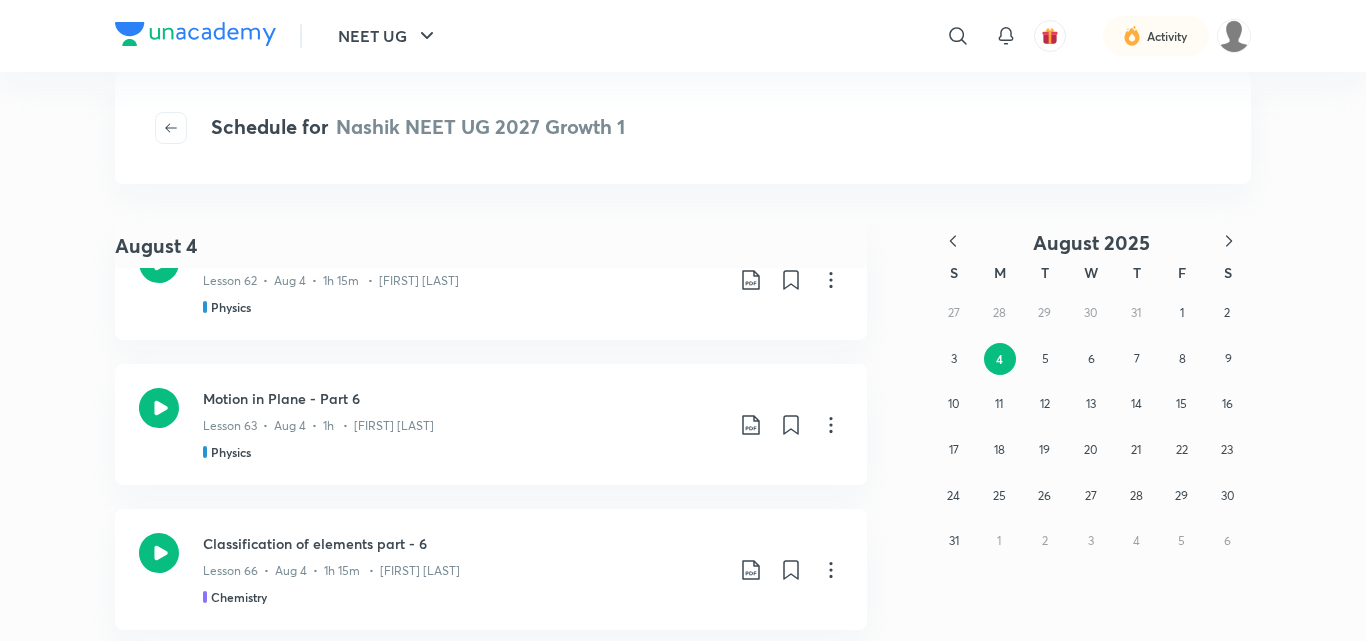 click 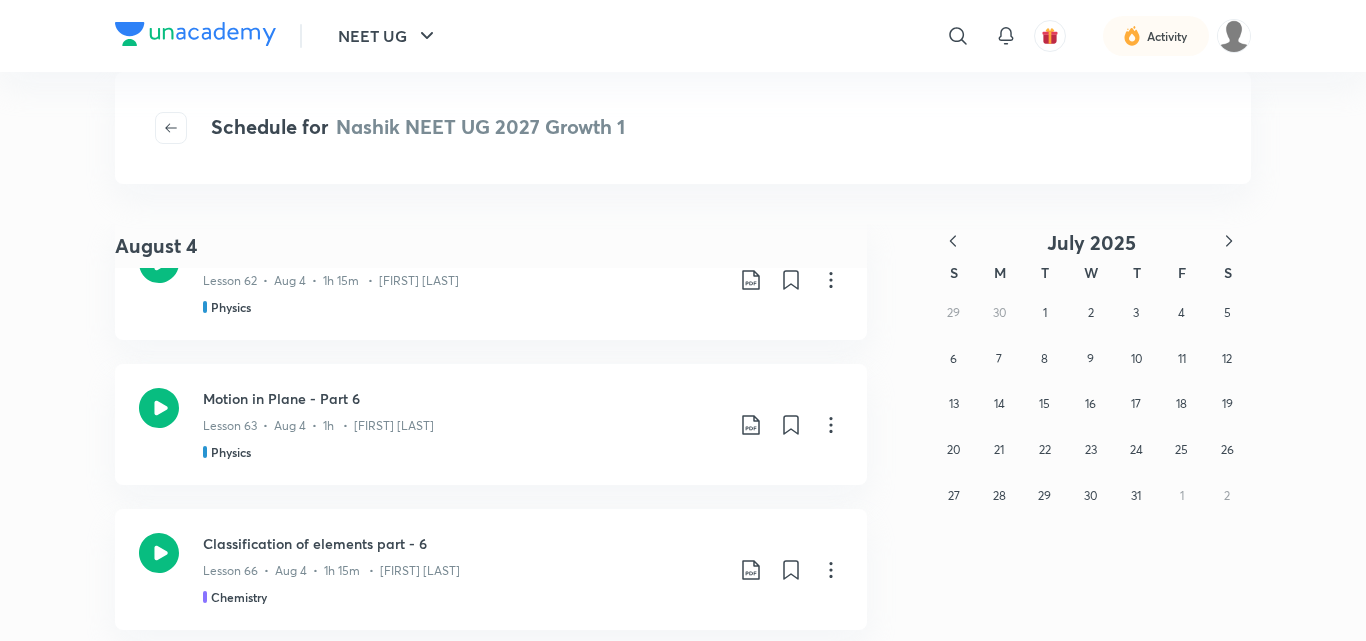 click 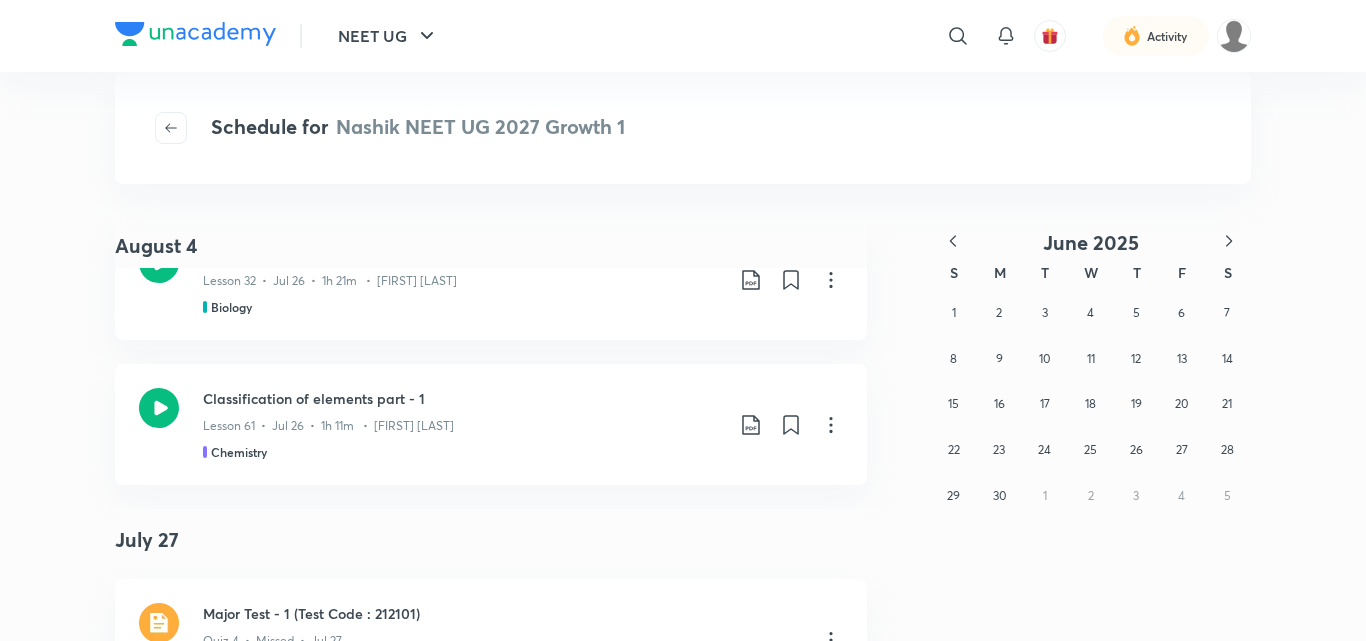 scroll, scrollTop: 5257, scrollLeft: 0, axis: vertical 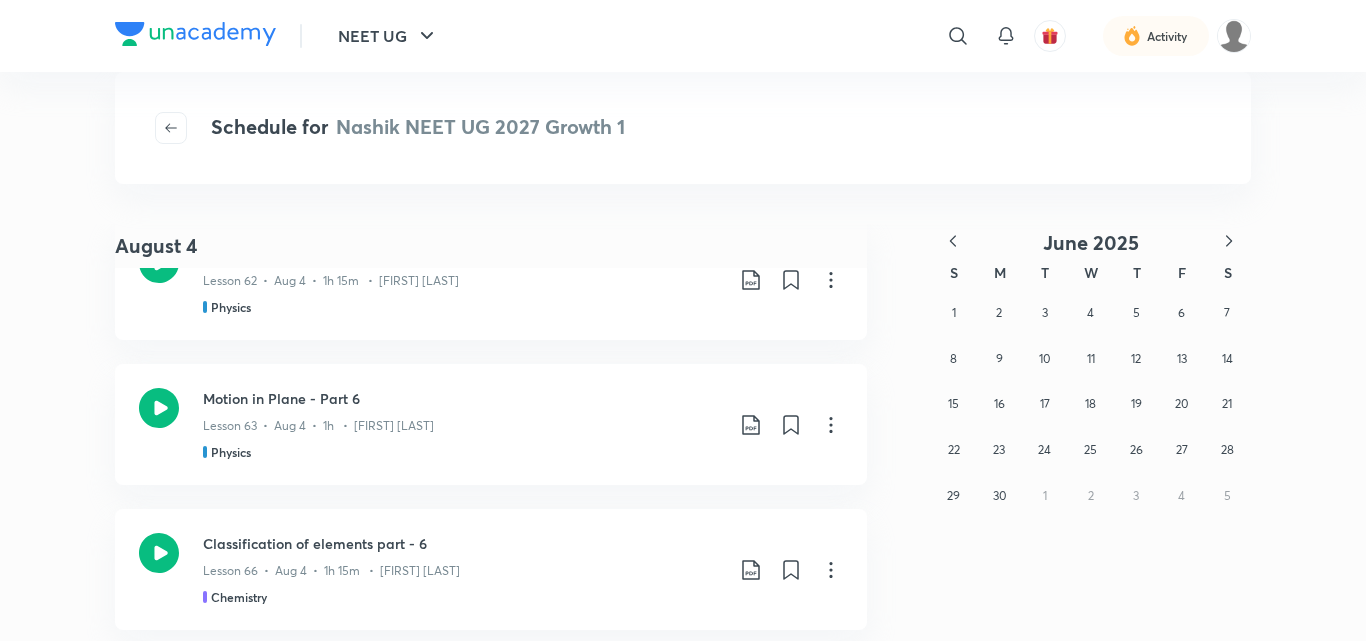 click 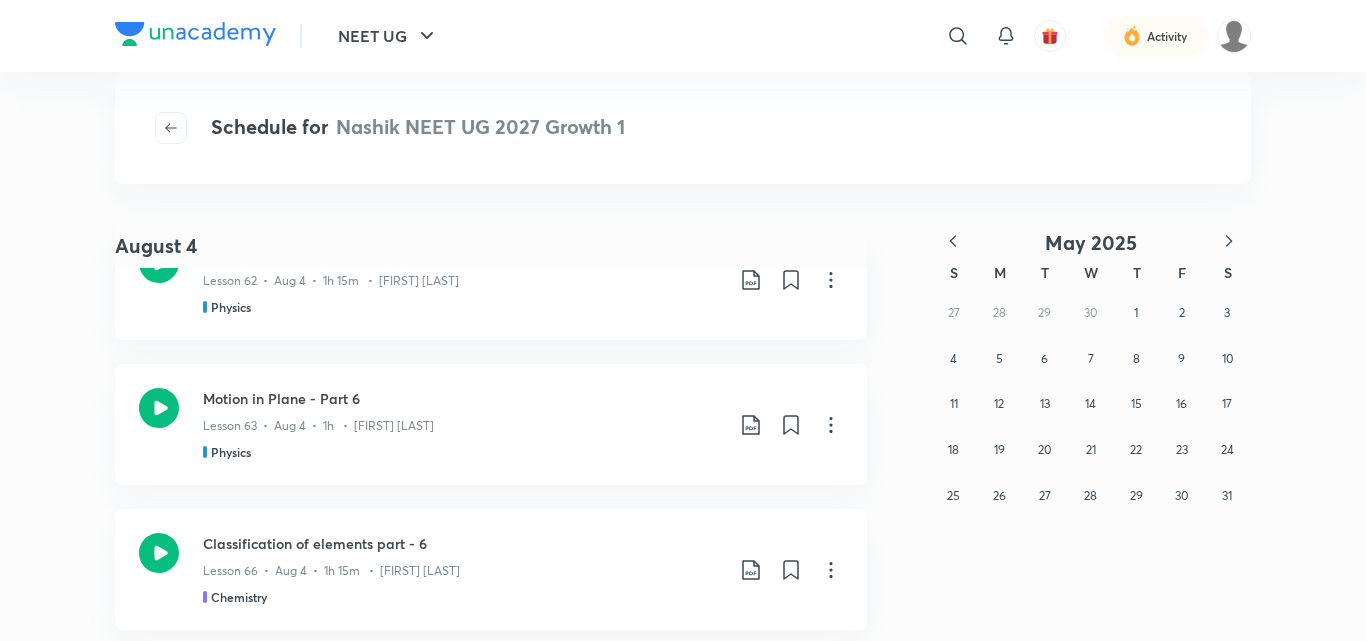 click 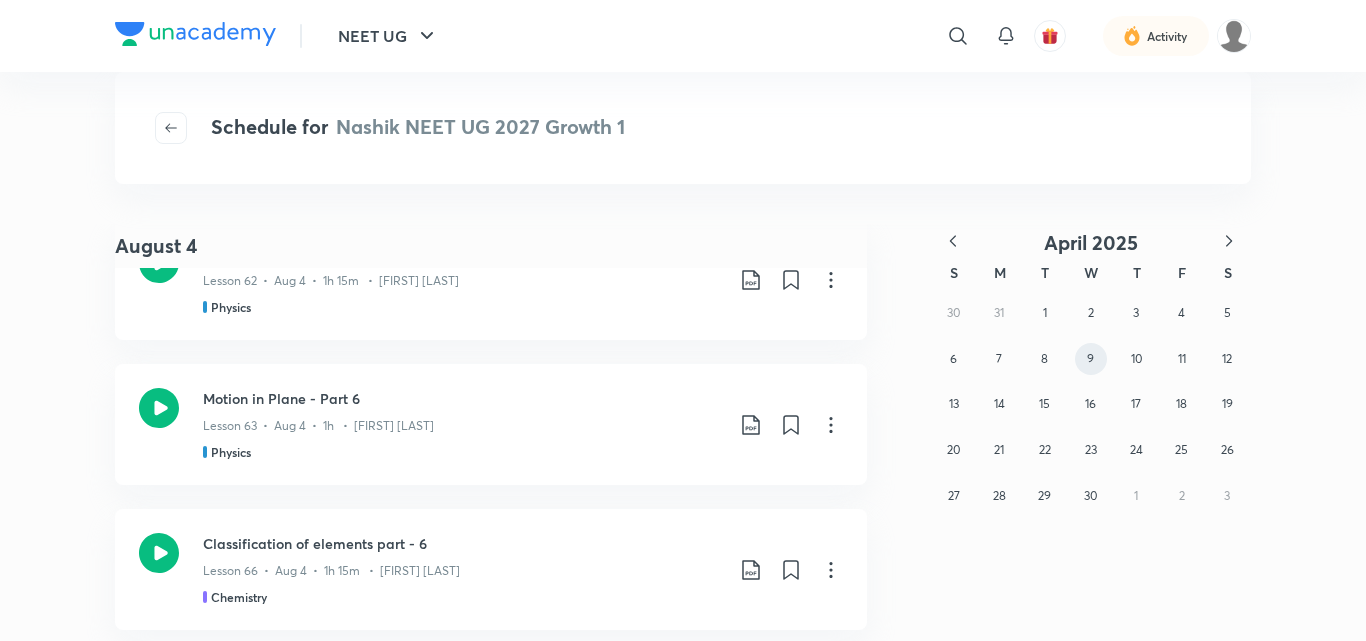 click on "9" at bounding box center [1090, 358] 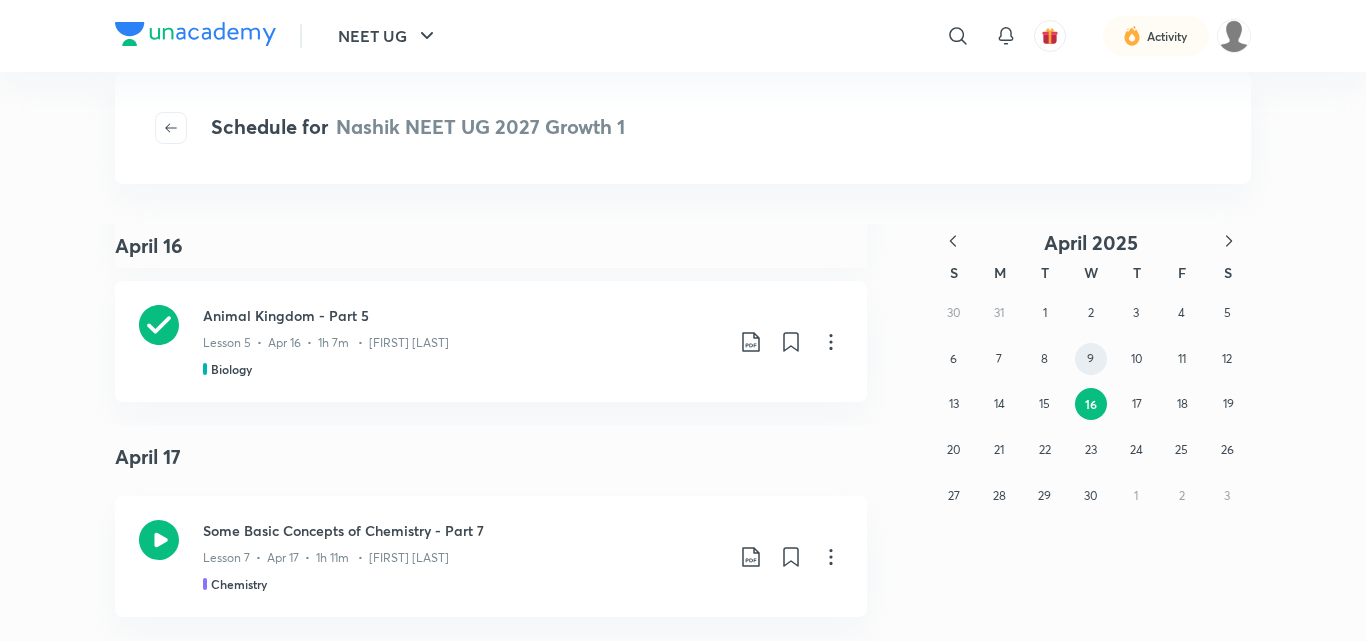 scroll, scrollTop: 2185, scrollLeft: 0, axis: vertical 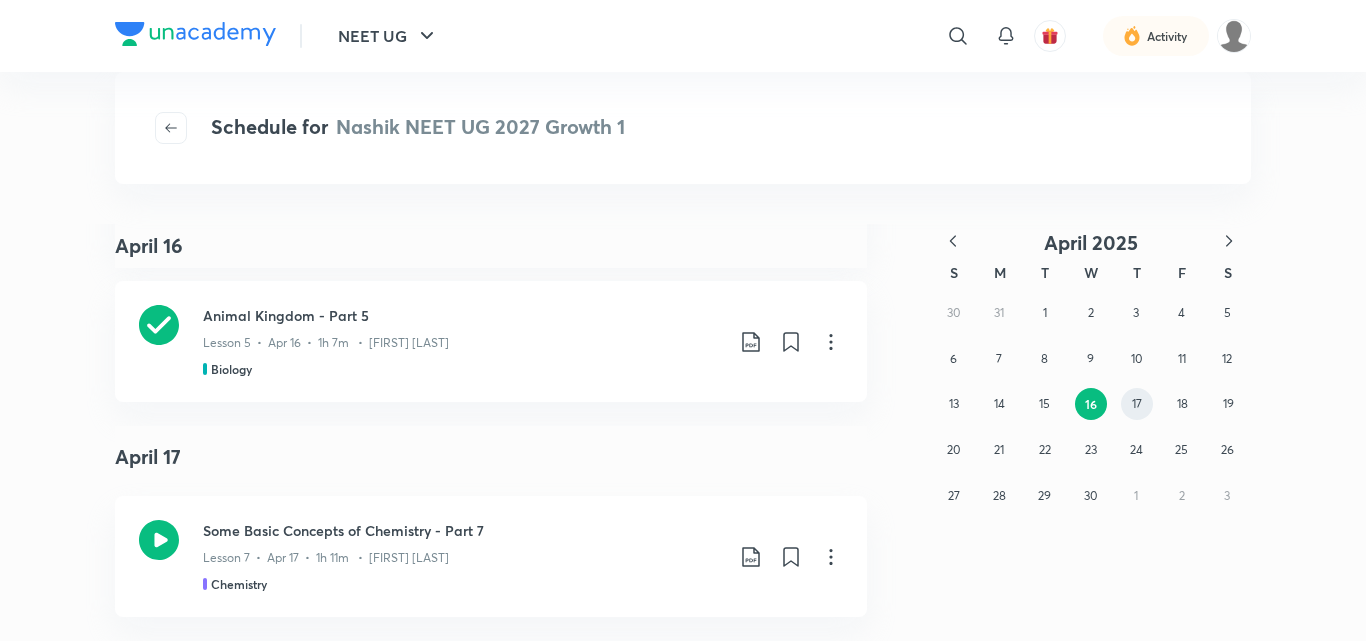 click on "17" at bounding box center (1137, 404) 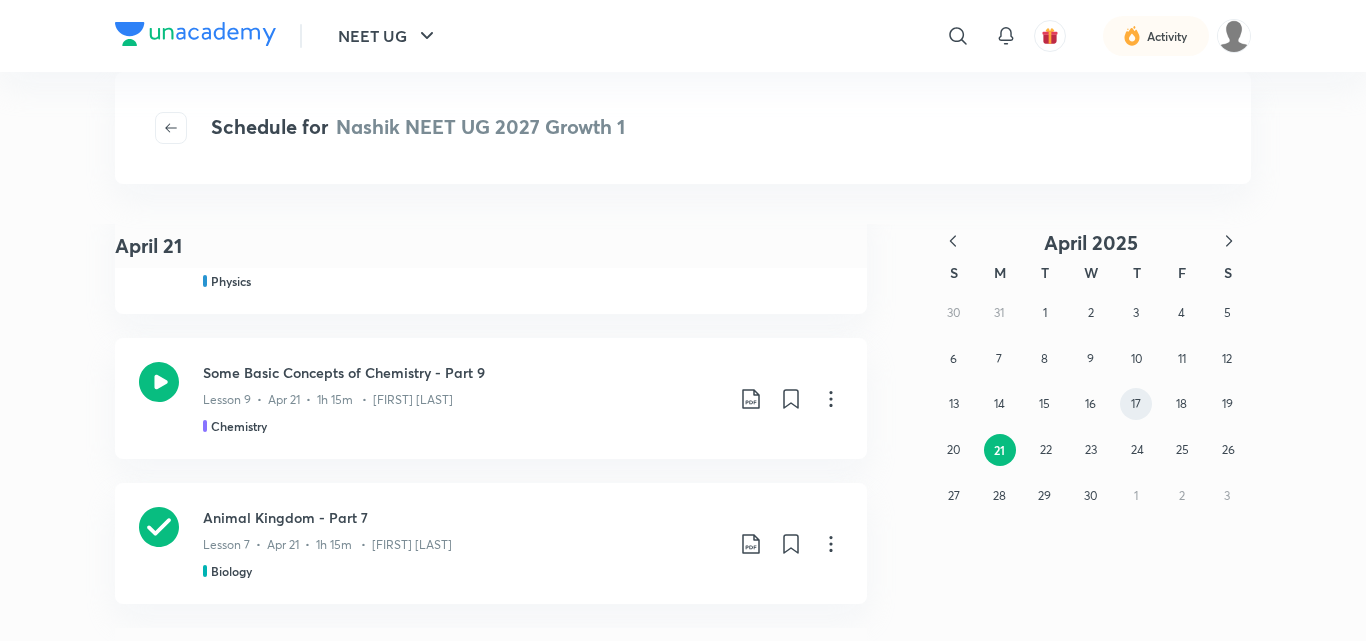 scroll, scrollTop: 1147, scrollLeft: 0, axis: vertical 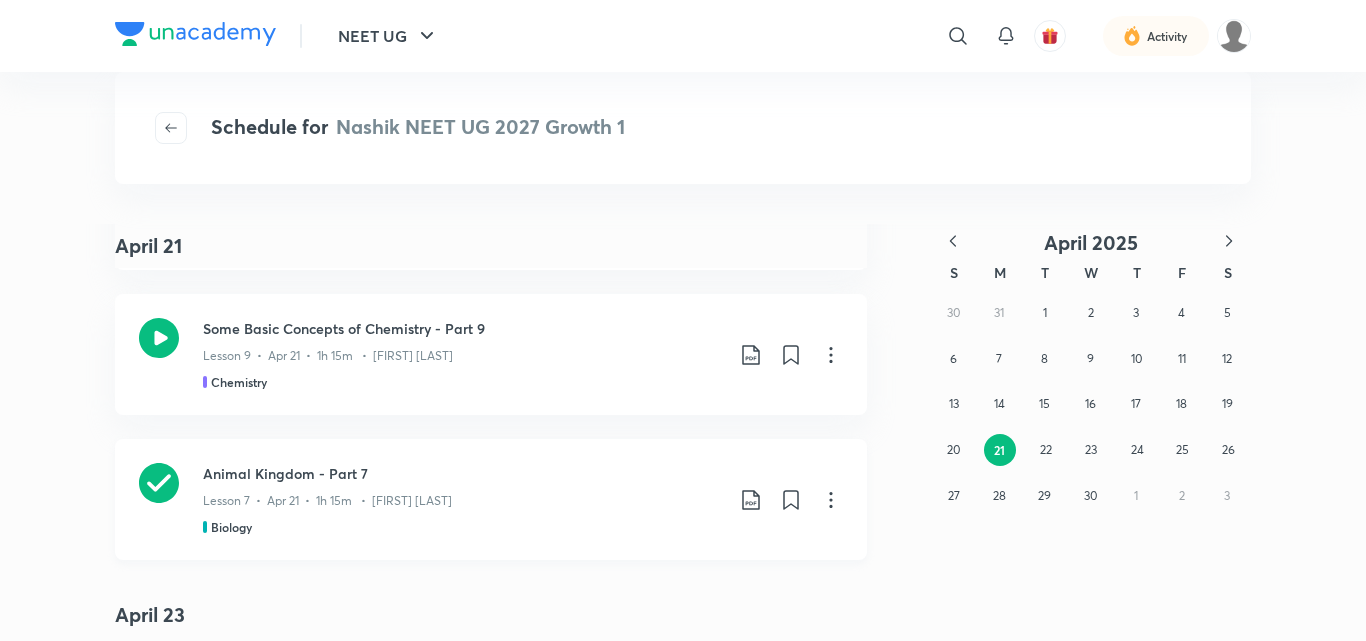 click 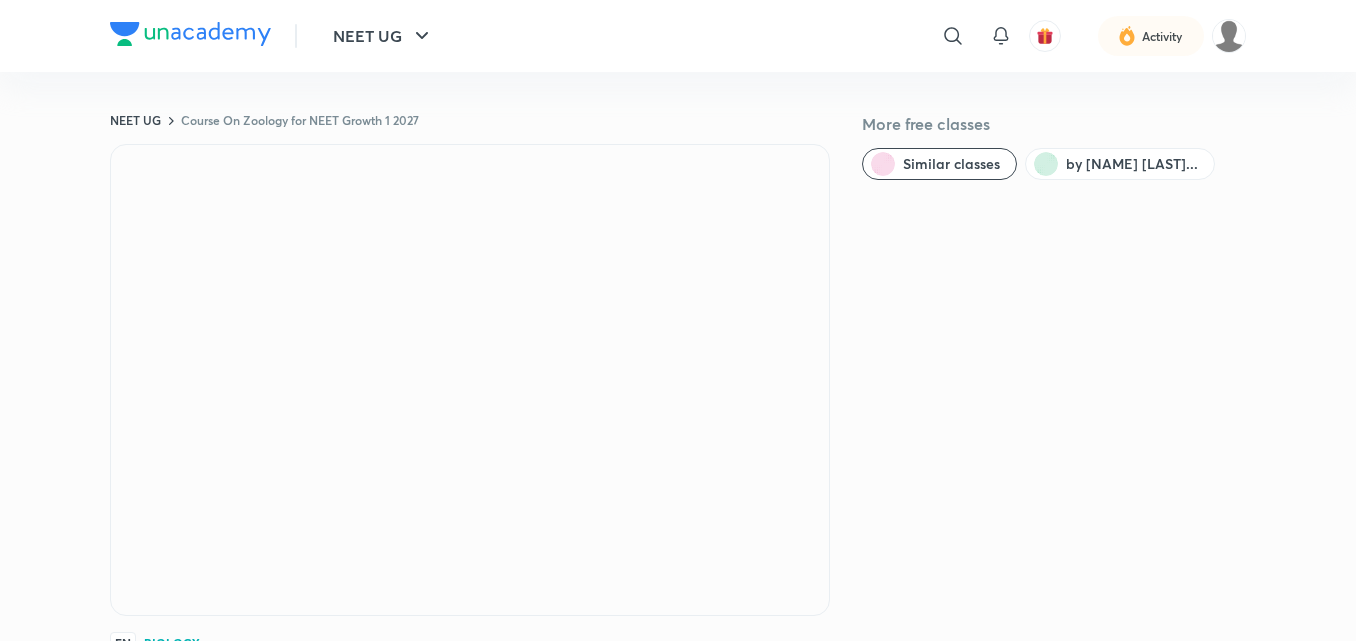 scroll, scrollTop: 0, scrollLeft: 0, axis: both 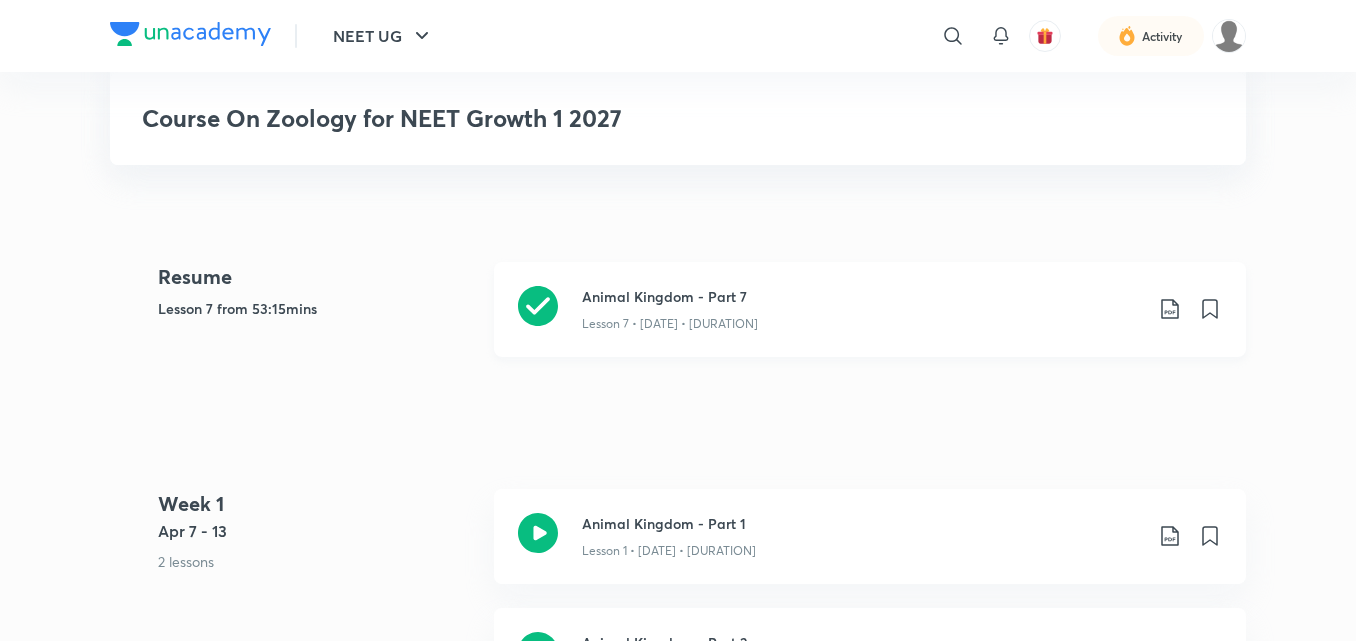 click 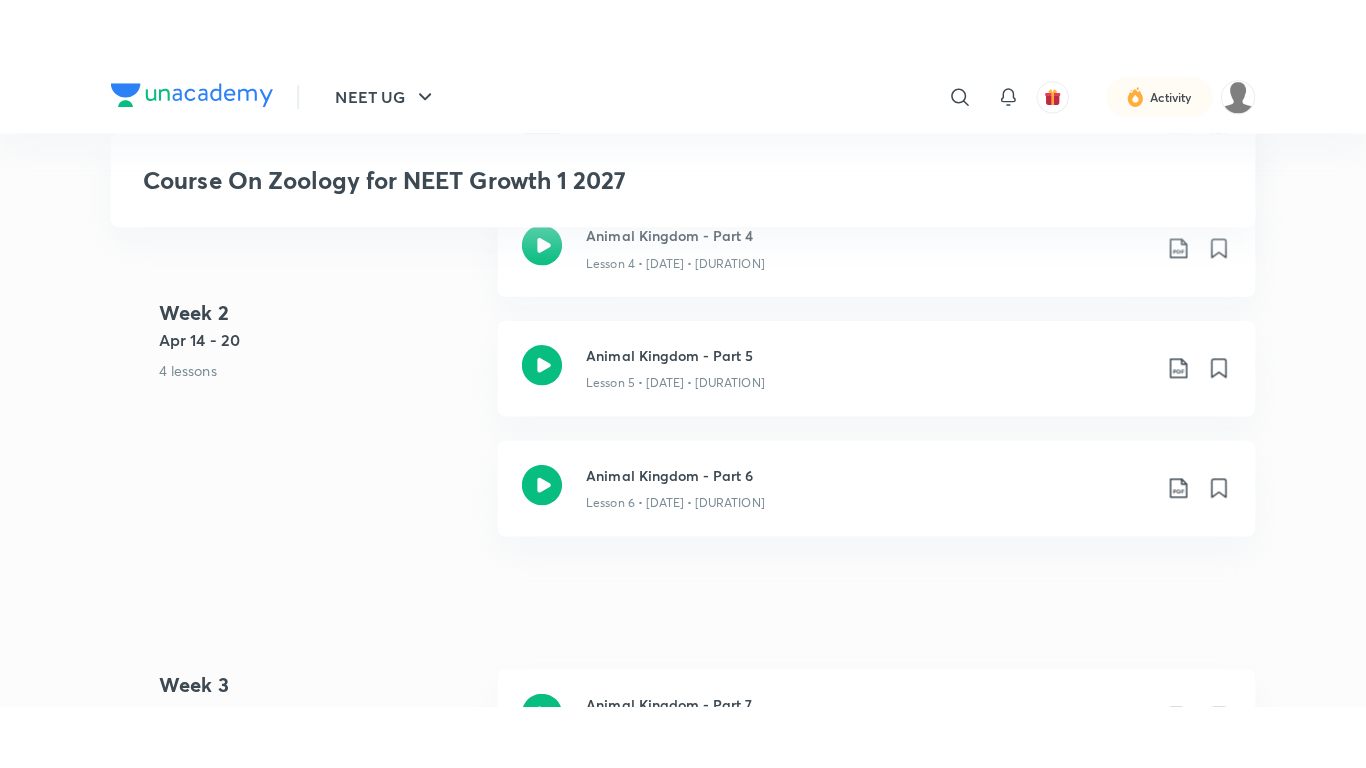scroll, scrollTop: 1380, scrollLeft: 0, axis: vertical 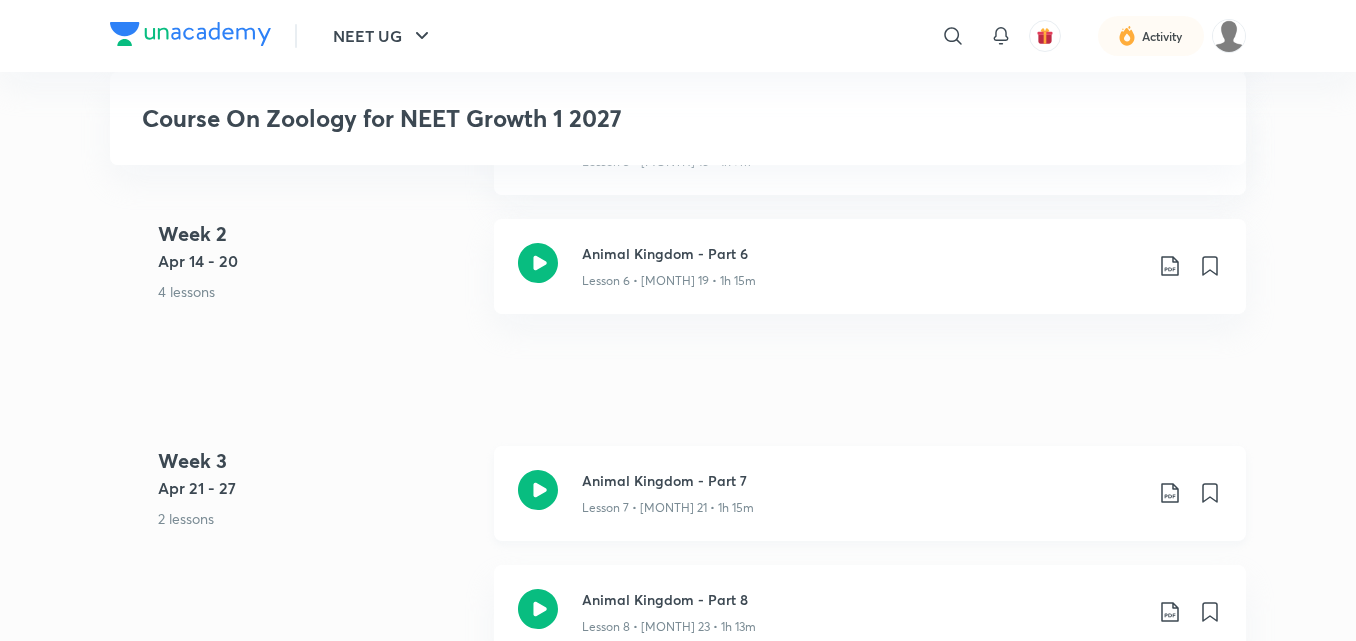 click 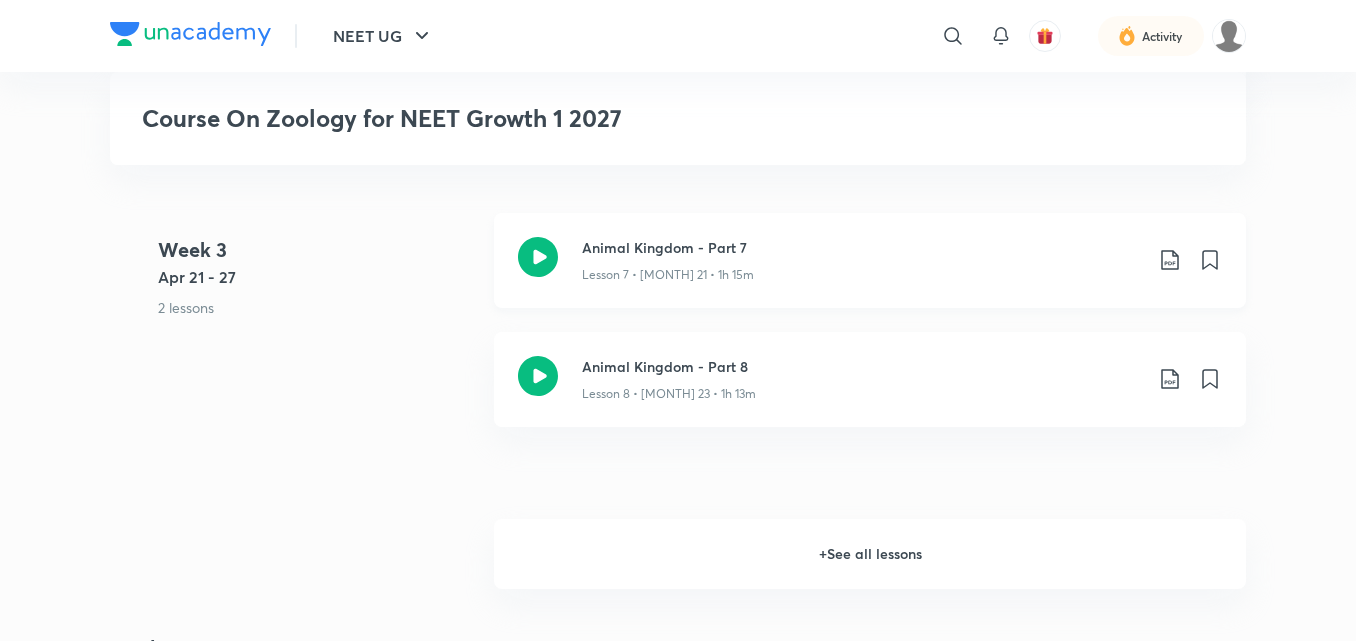 scroll, scrollTop: 1620, scrollLeft: 0, axis: vertical 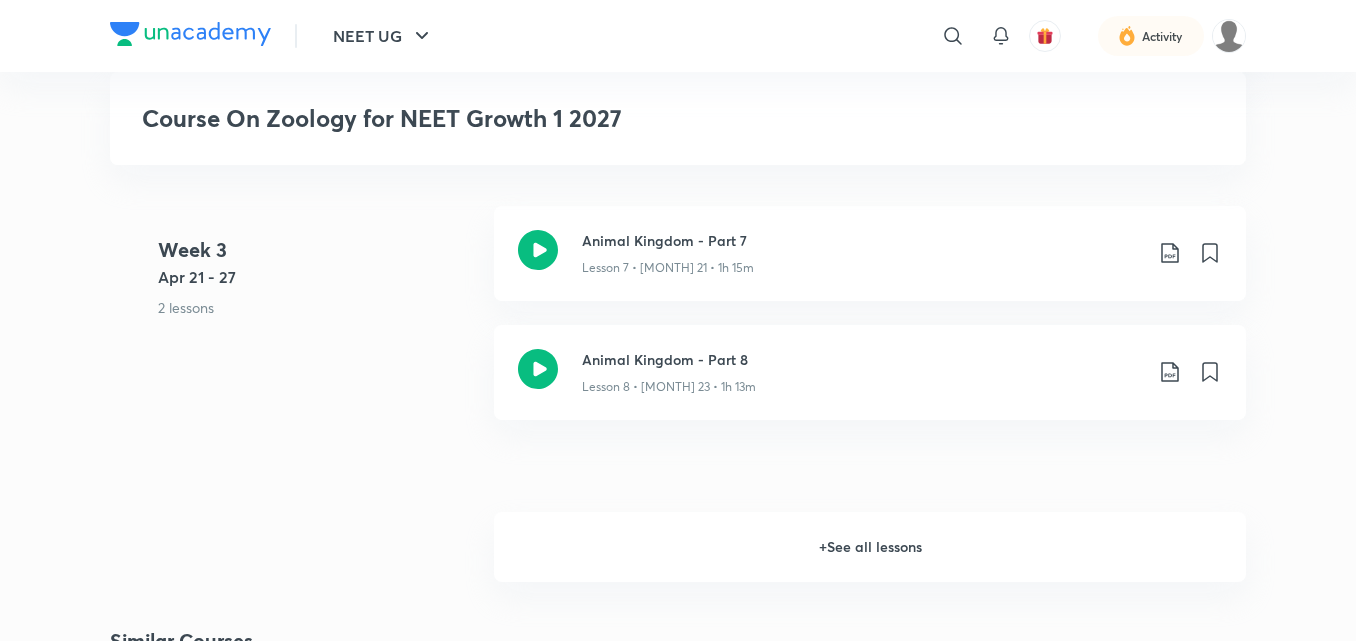 click on "+  See all lessons" at bounding box center (870, 547) 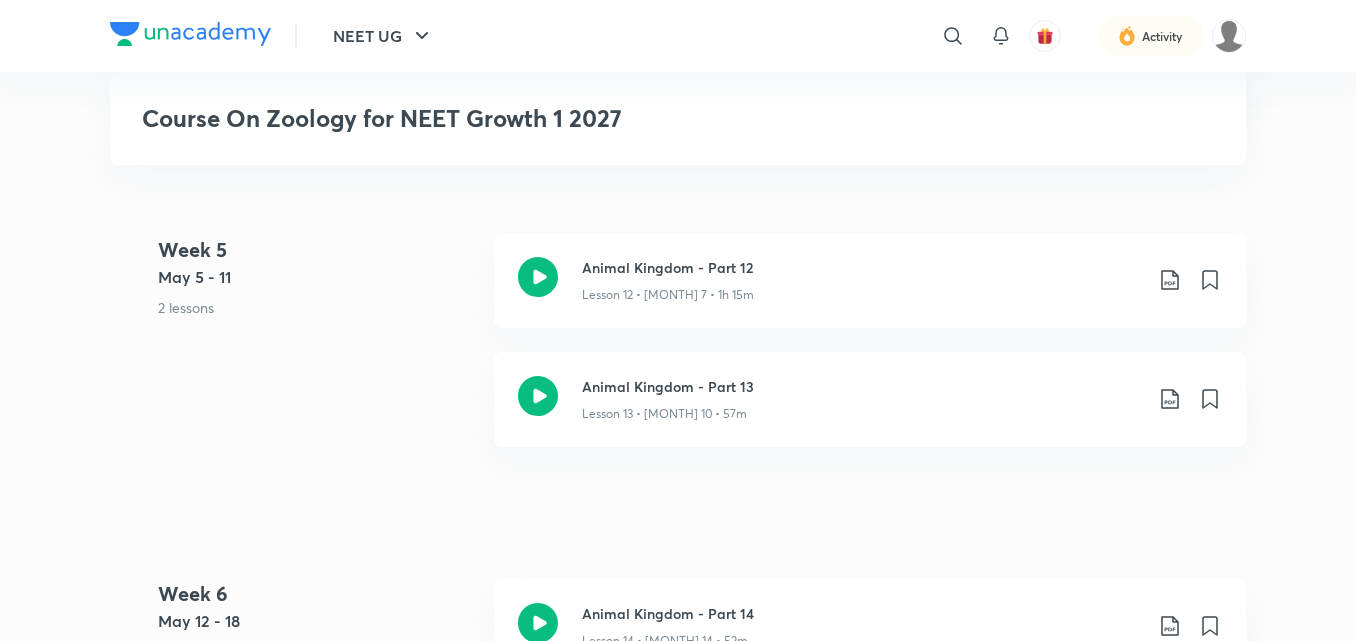 click on "Course On Zoology for NEET Growth 1 2027 NEET UG Centre Syllabus Biology Hinglish Course On Zoology for NEET Growth 1 2027 [NAME] [LAST] "In this course, [NAME] [LAST] will provide in-depth knowledge of Zoology. The course will be helpful for aspirants preparing for NEET UG. All doubts related to the topic will be clarified during the doubt-cleari... Read more Updates About Enrolled Resume Lesson 7 from 0:00mins Animal Kingdom - Part 7 Lesson 7 • [MONTH] 21 • 1h 15m Week 1 [MONTH] 7 - 13 2 lessons Animal Kingdom - Part 1 Lesson 1 • [MONTH] 8 • 34m Animal Kingdom - Part 2 Lesson 2 • [MONTH] 9 • 1h 17m Week 2 [MONTH] 14 - 20 4 lessons Animal Kingdom - Part 3 Lesson 3 • [MONTH] 15 • 1h 8m Animal Kingdom - Part 4 Lesson 4 • [MONTH] 16 • 1h 18m Animal Kingdom - Part 5 Lesson 5 • [MONTH] 16 • 1h 7m Animal Kingdom - Part 6 Lesson 6 • [MONTH] 19 • 1h 15m Week 3 [MONTH] 21 - 27 2 lessons Animal Kingdom - Part 7 Animal Kingdom - Part 8" at bounding box center (678, 1427) 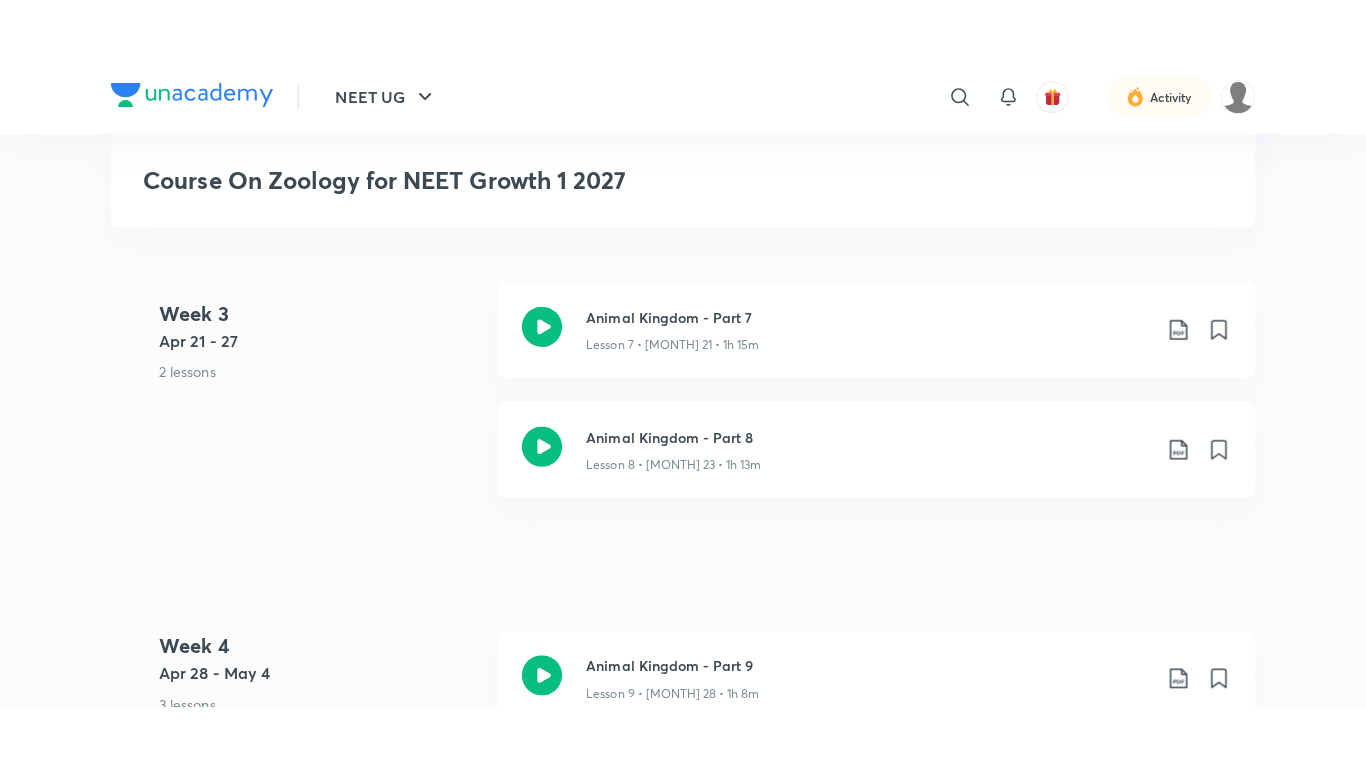 scroll, scrollTop: 1607, scrollLeft: 0, axis: vertical 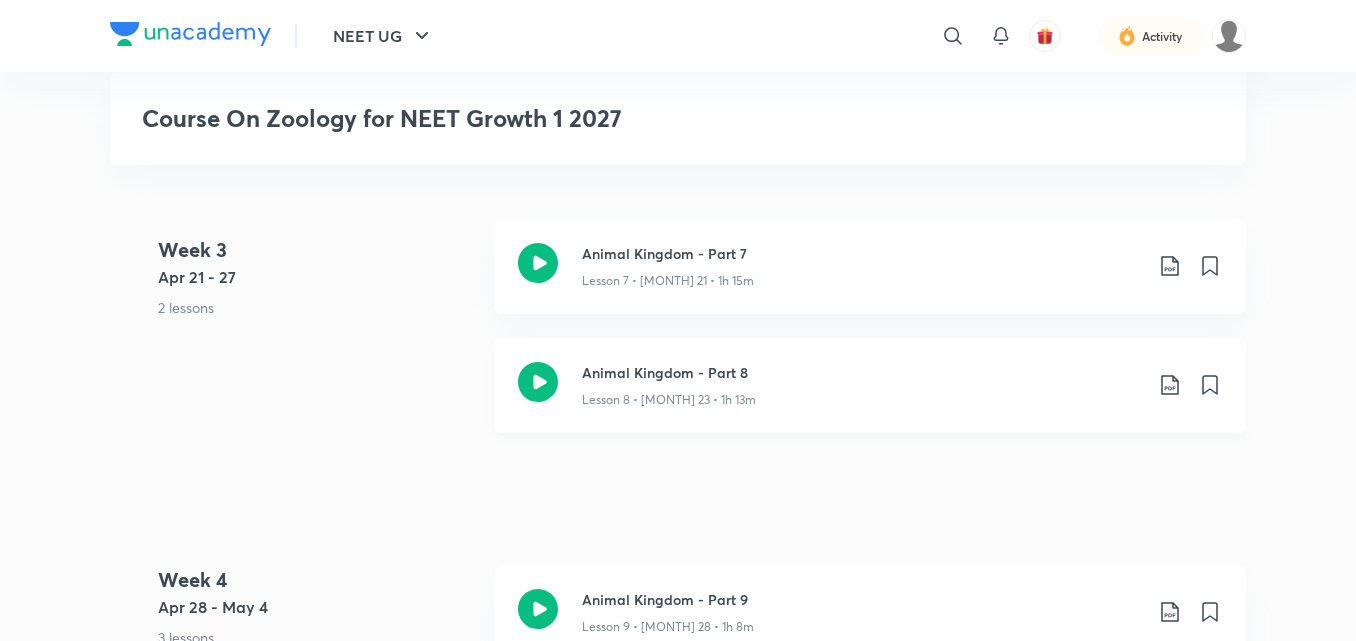 click 